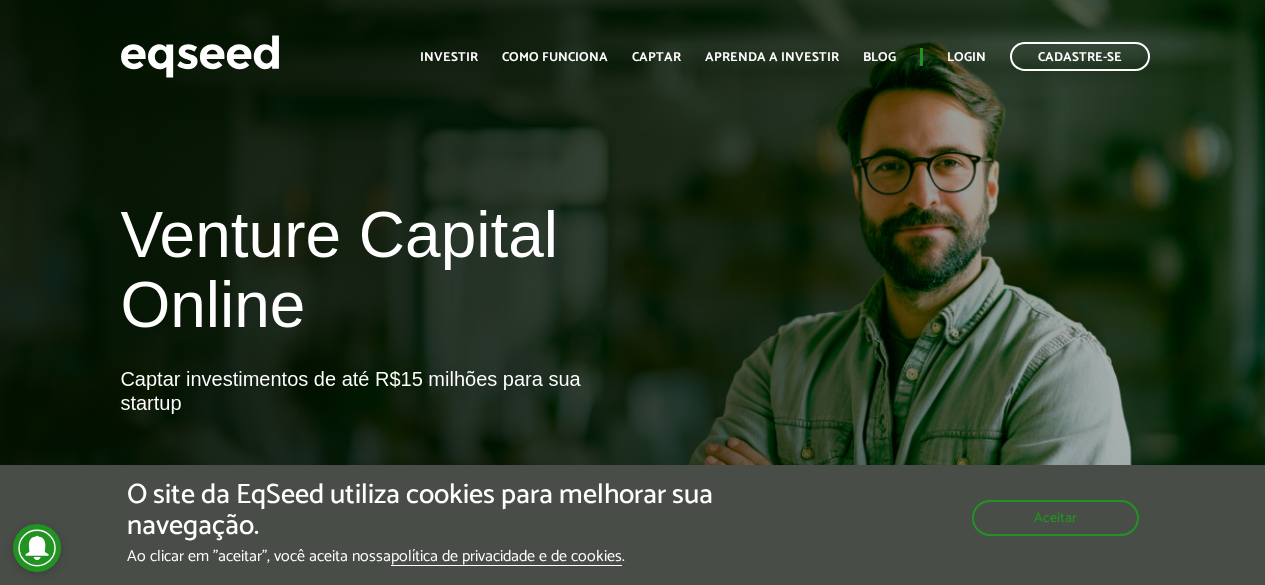 scroll, scrollTop: 0, scrollLeft: 0, axis: both 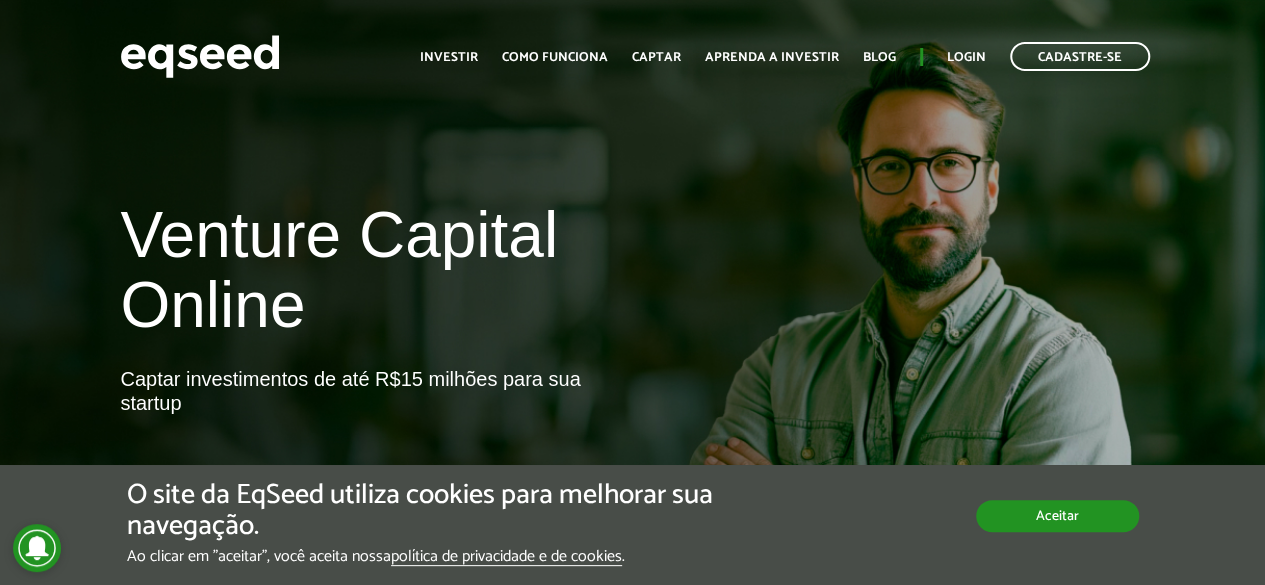 click on "Aceitar" at bounding box center [1057, 516] 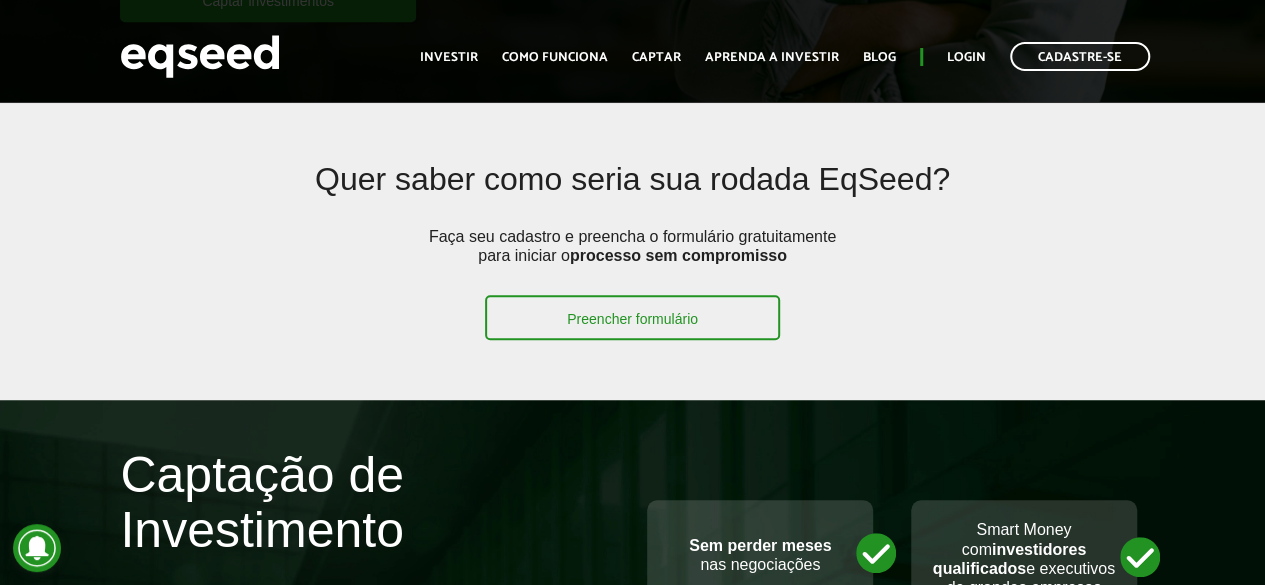 scroll, scrollTop: 500, scrollLeft: 0, axis: vertical 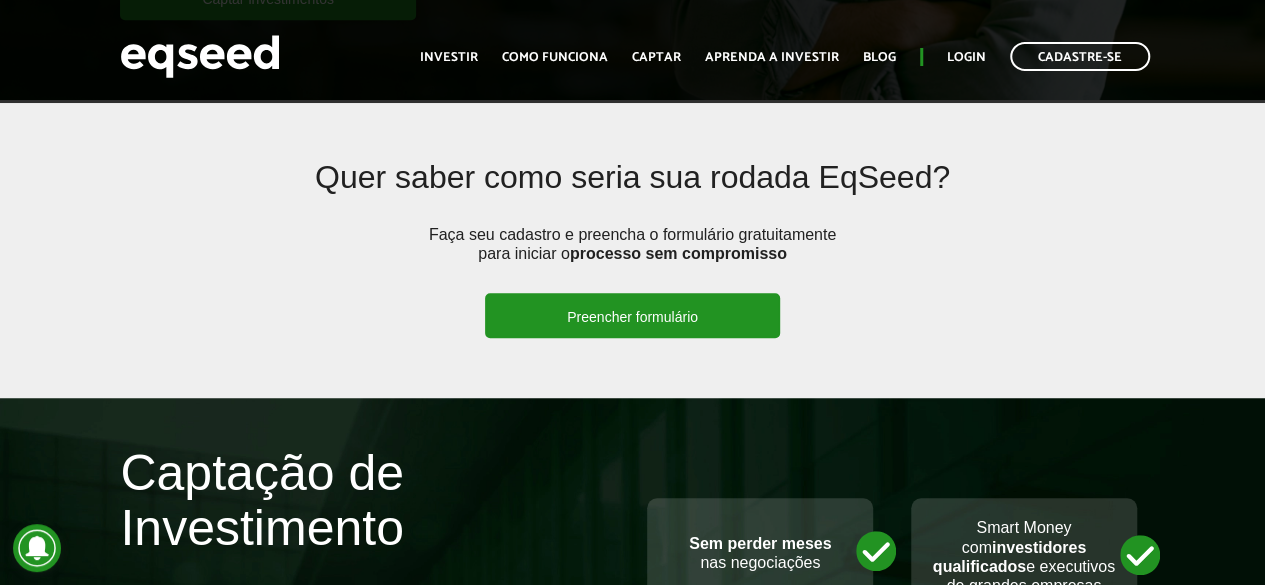 click on "Preencher formulário" at bounding box center (632, 315) 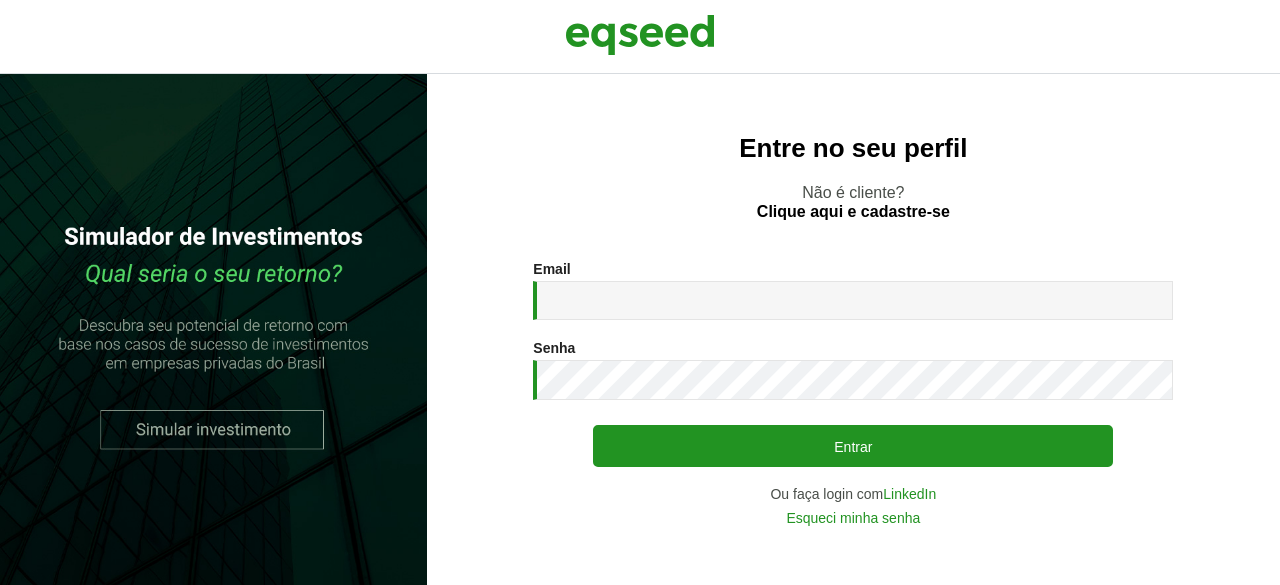 scroll, scrollTop: 0, scrollLeft: 0, axis: both 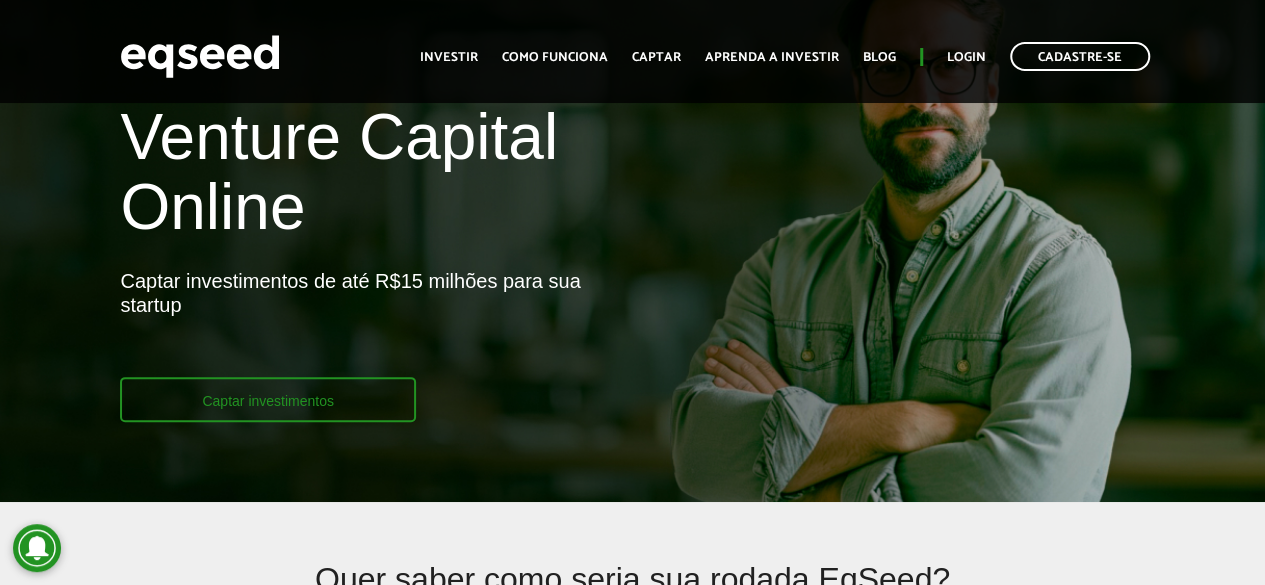 click on "Captar investimentos" at bounding box center [268, 399] 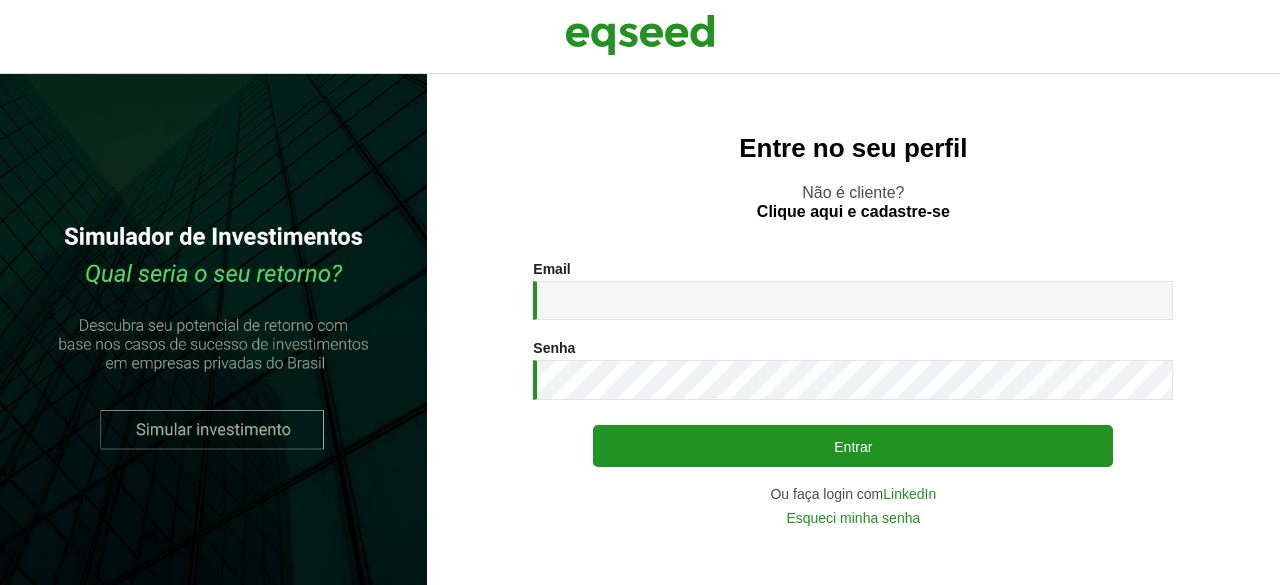 scroll, scrollTop: 0, scrollLeft: 0, axis: both 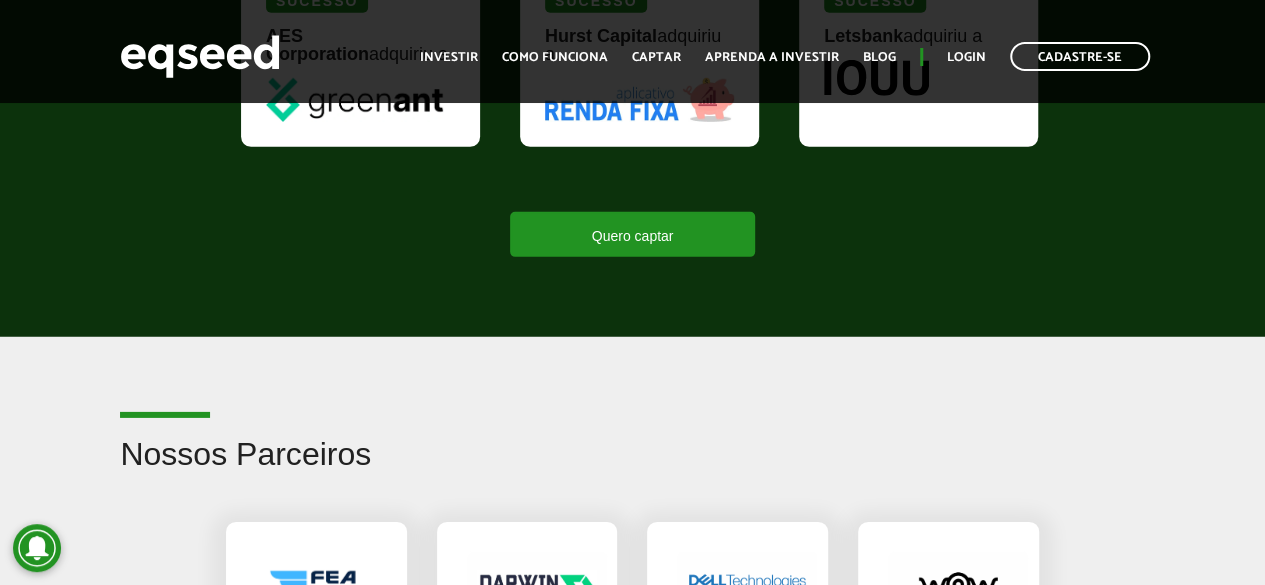 click on "Casos de Exit EqSeed
Sucesso
Bradesco  adquiriu a
Sucesso
Warren Investimentos  adquiriu a
Sucesso
Intelipost  adquiriu a
Sucesso
AES Corporation  adquiriu a
Sucesso
Hurst Capital  adquiriu a" at bounding box center [632, -47] 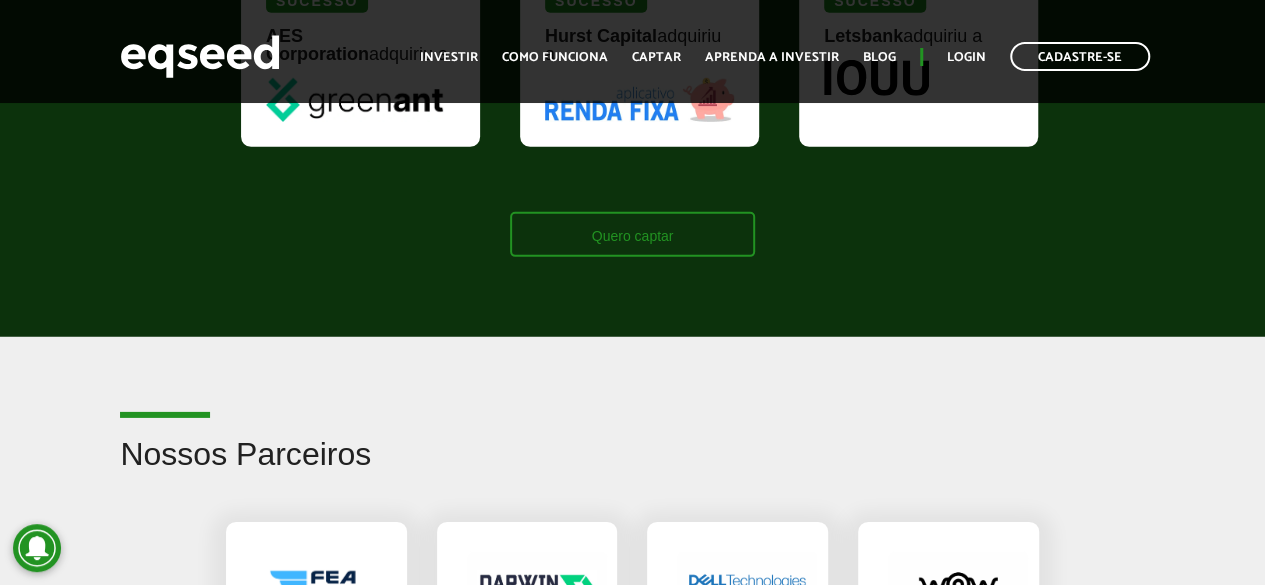 click on "Quero captar" at bounding box center (633, 234) 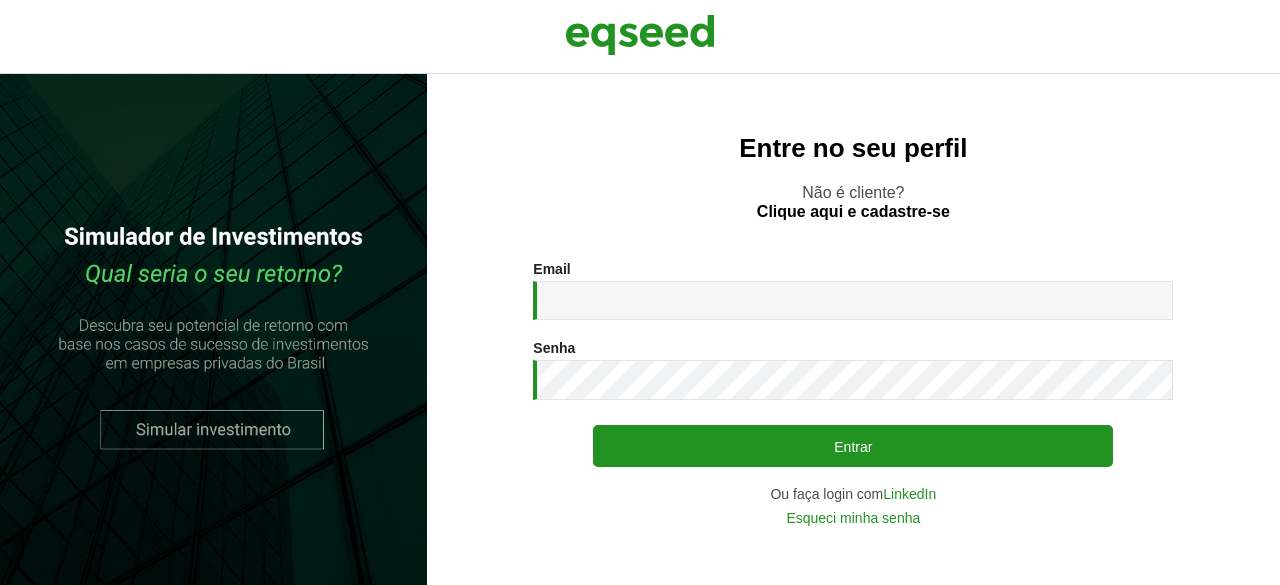 scroll, scrollTop: 0, scrollLeft: 0, axis: both 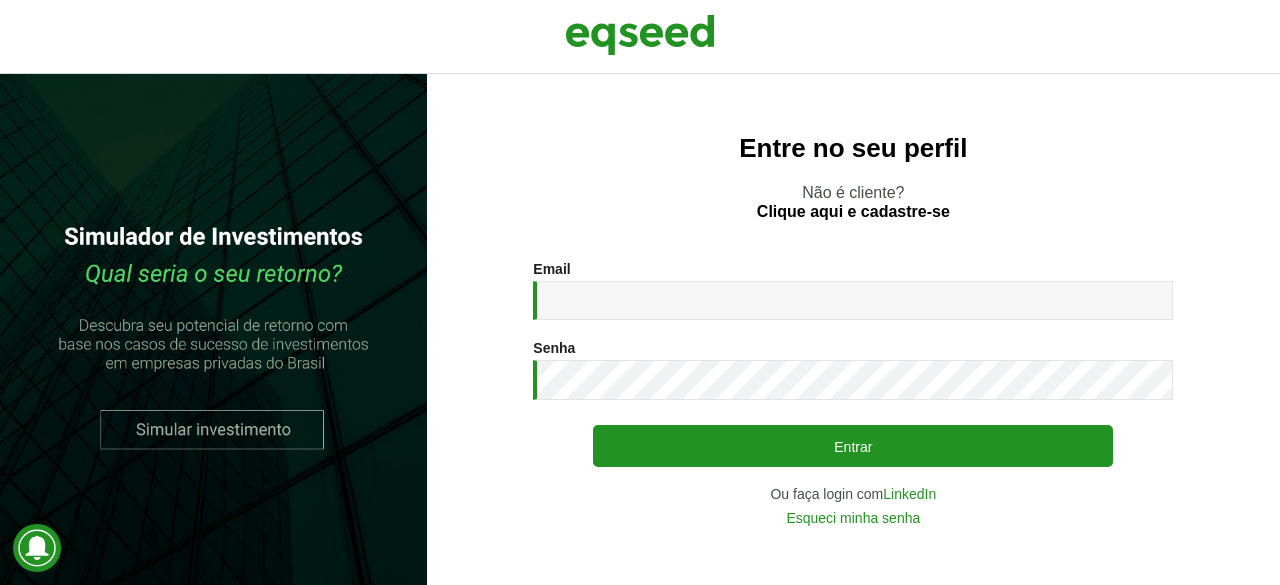 click on "Não é cliente? Clique aqui e cadastre-se" at bounding box center (853, 202) 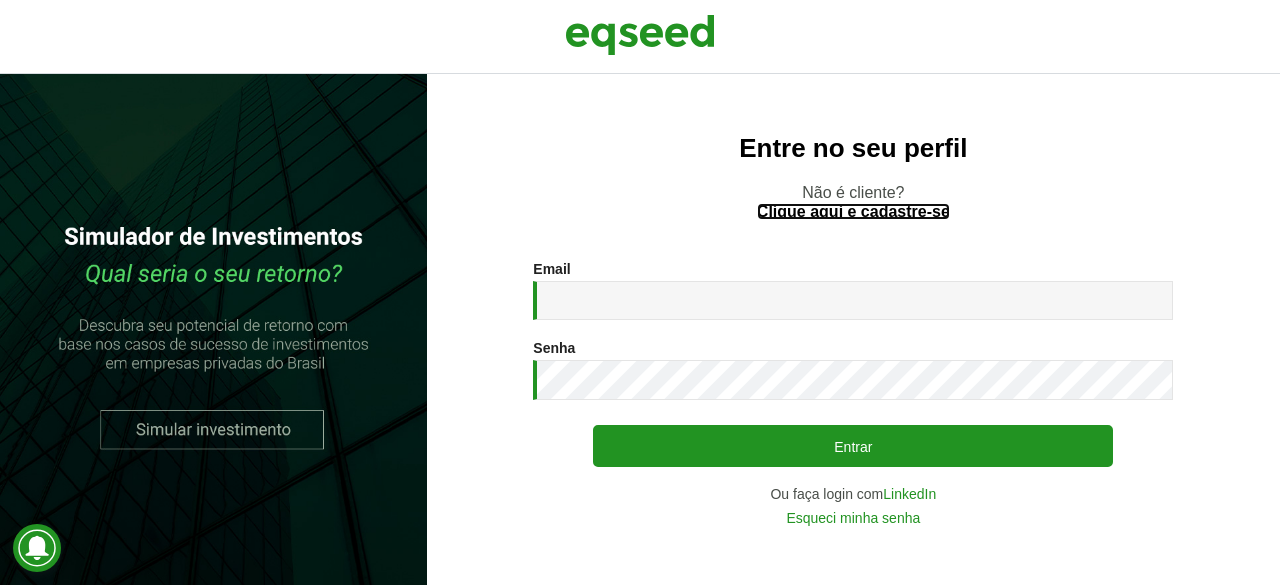 click on "Clique aqui e cadastre-se" at bounding box center (853, 212) 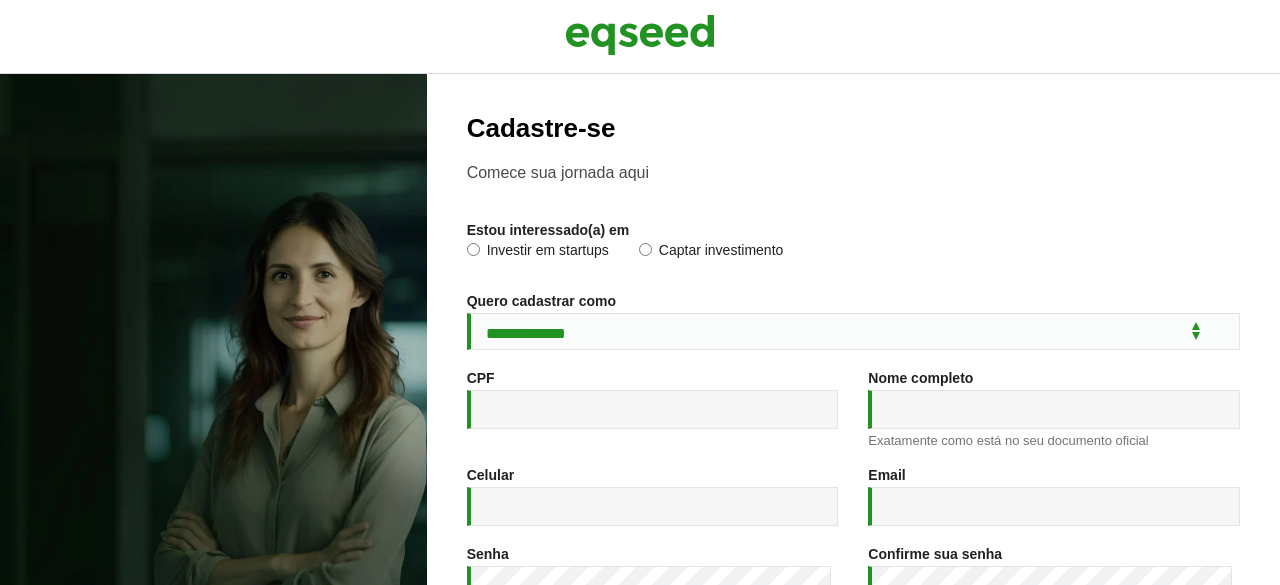 scroll, scrollTop: 0, scrollLeft: 0, axis: both 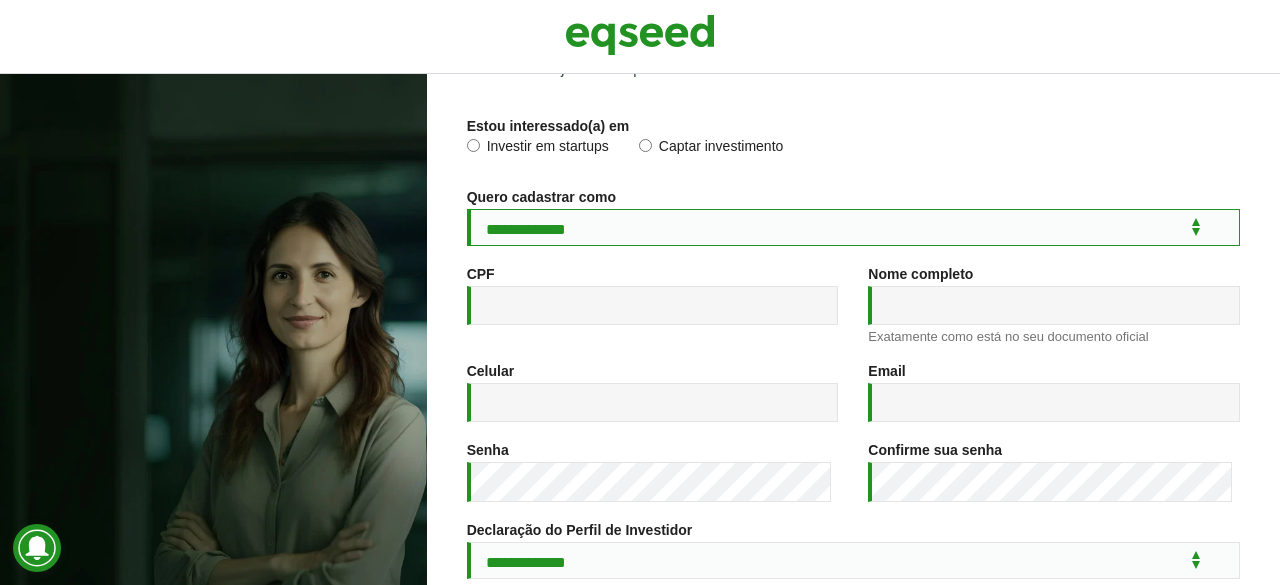 click on "**********" at bounding box center [853, 227] 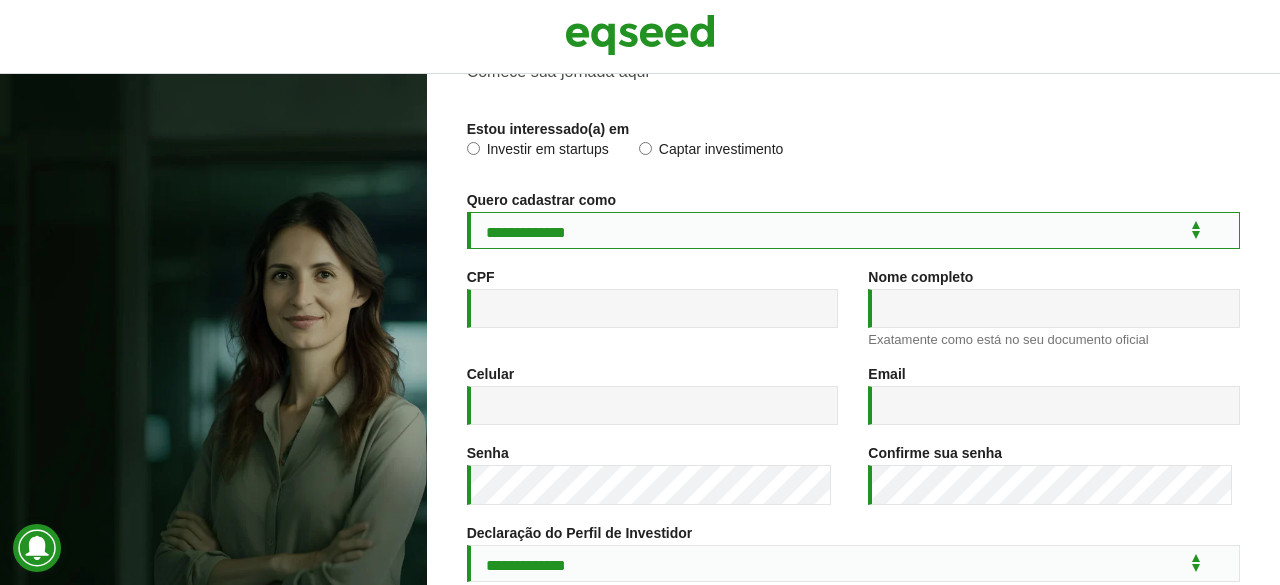 scroll, scrollTop: 100, scrollLeft: 0, axis: vertical 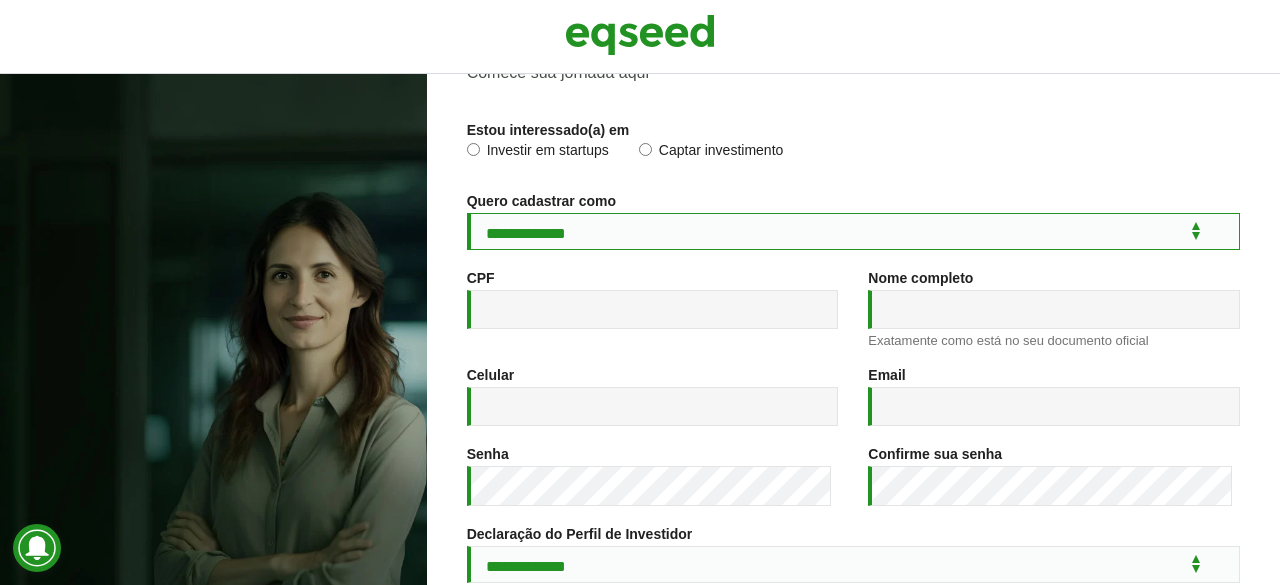 click on "**********" at bounding box center [853, 231] 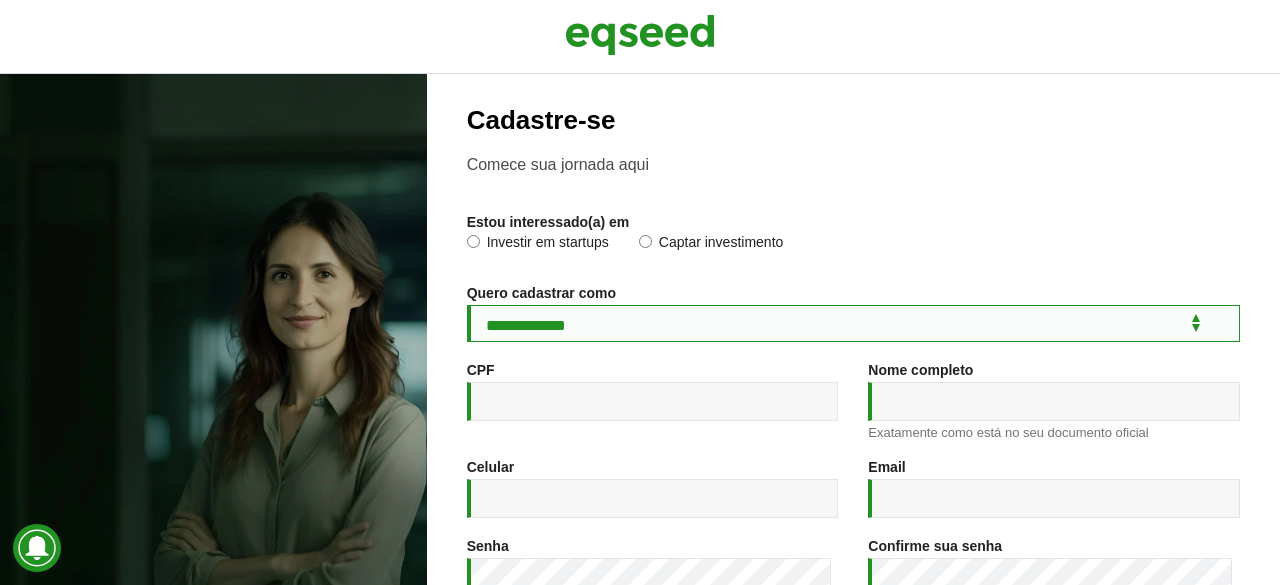 scroll, scrollTop: 0, scrollLeft: 0, axis: both 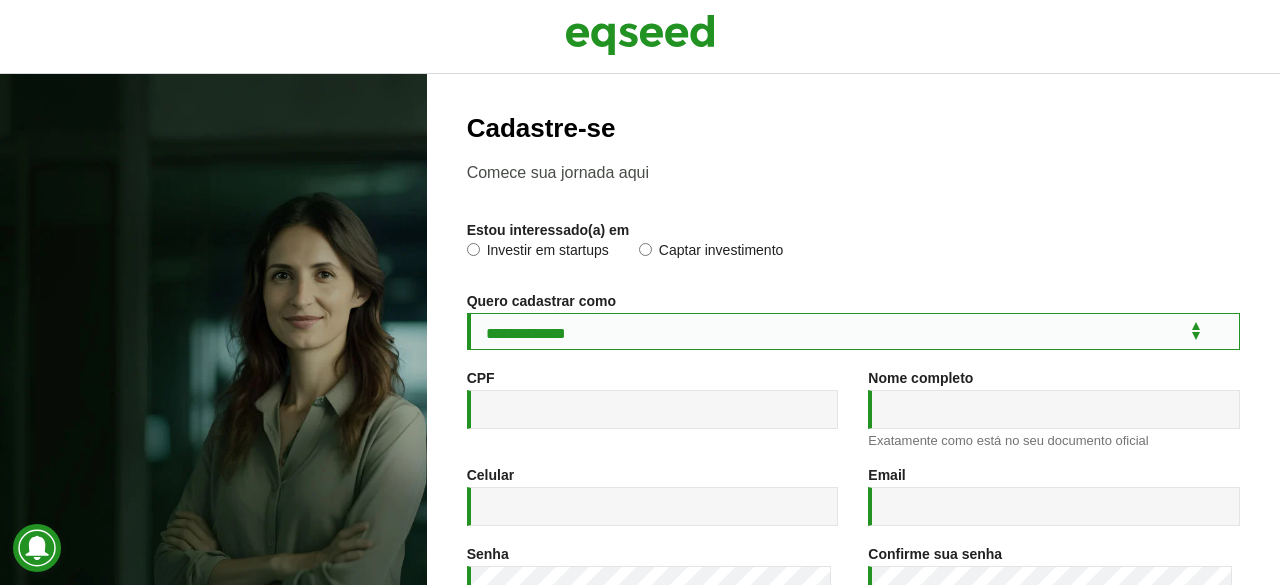 click on "**********" at bounding box center (853, 331) 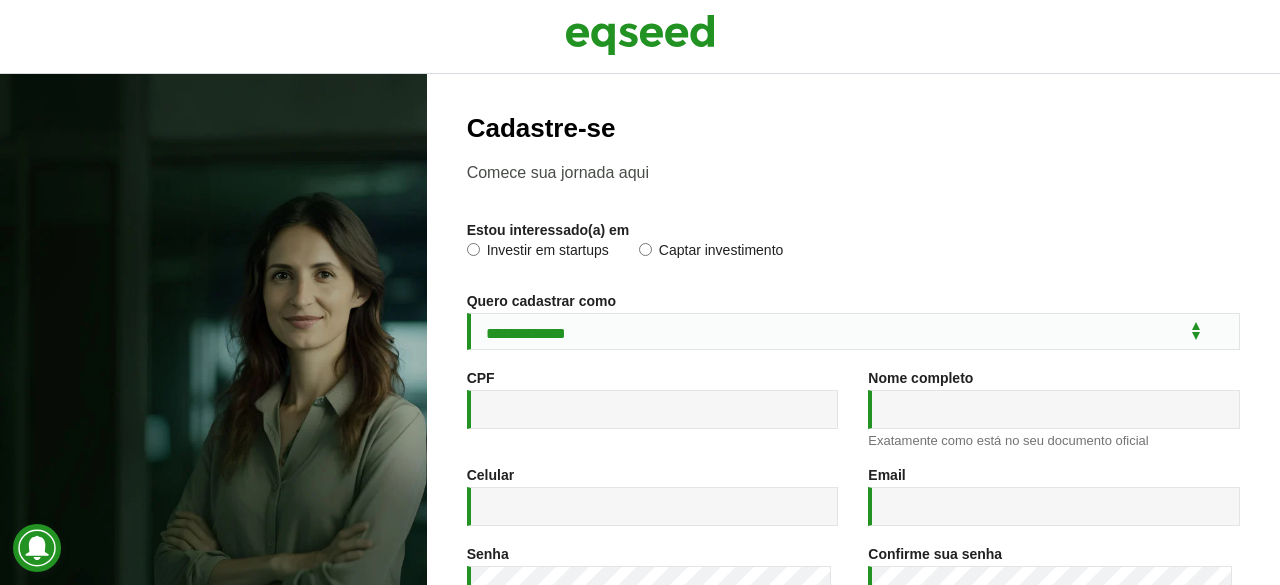 click on "Captar investimento" at bounding box center (711, 253) 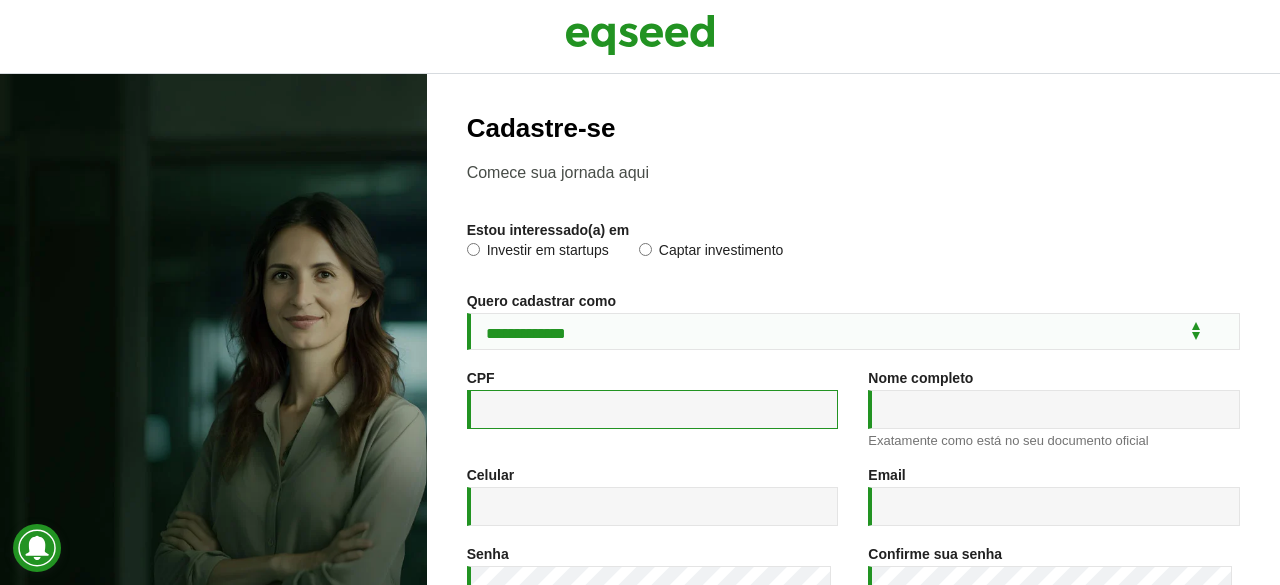 click on "CPF  *" at bounding box center (653, 409) 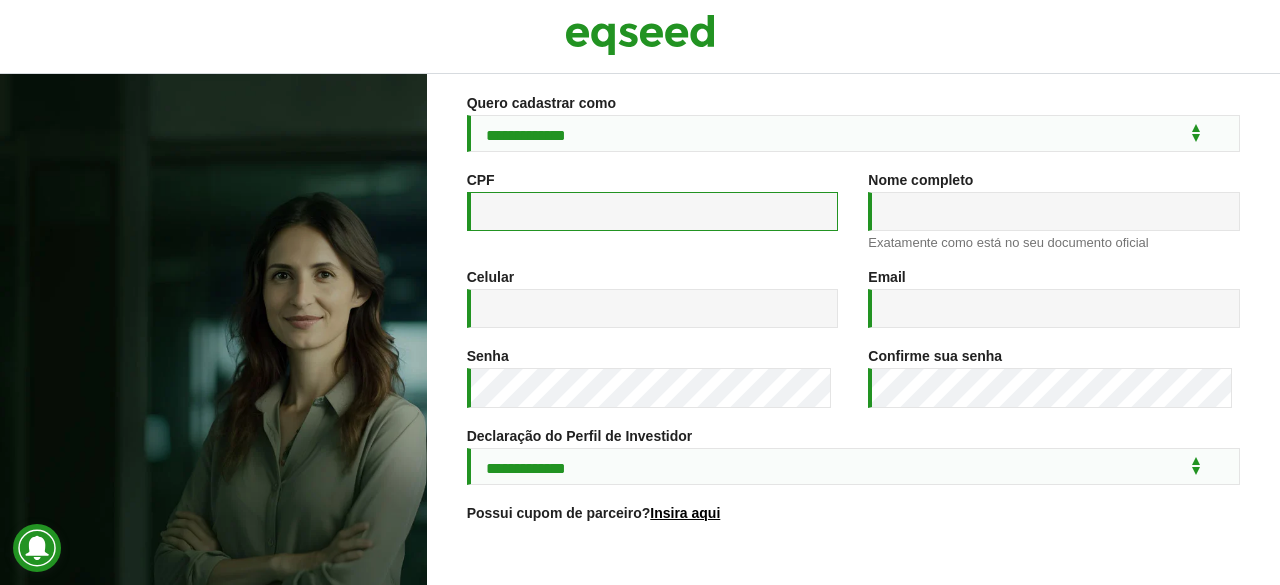 scroll, scrollTop: 199, scrollLeft: 0, axis: vertical 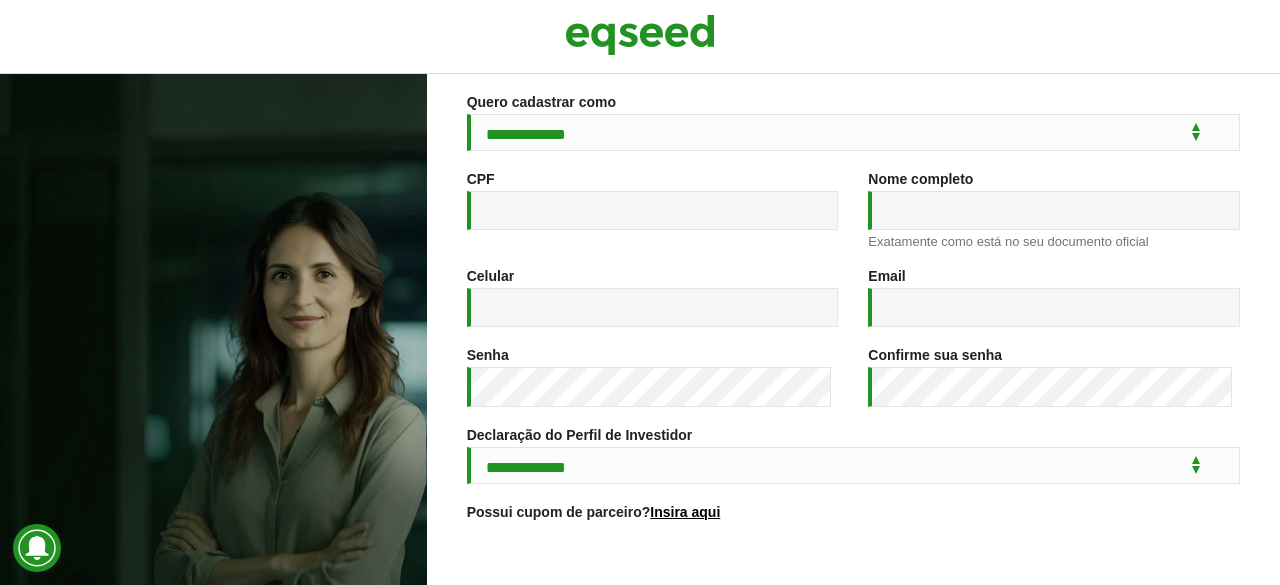 click on "Nome completo  *
Exatamente como está no seu documento oficial" at bounding box center [1054, 209] 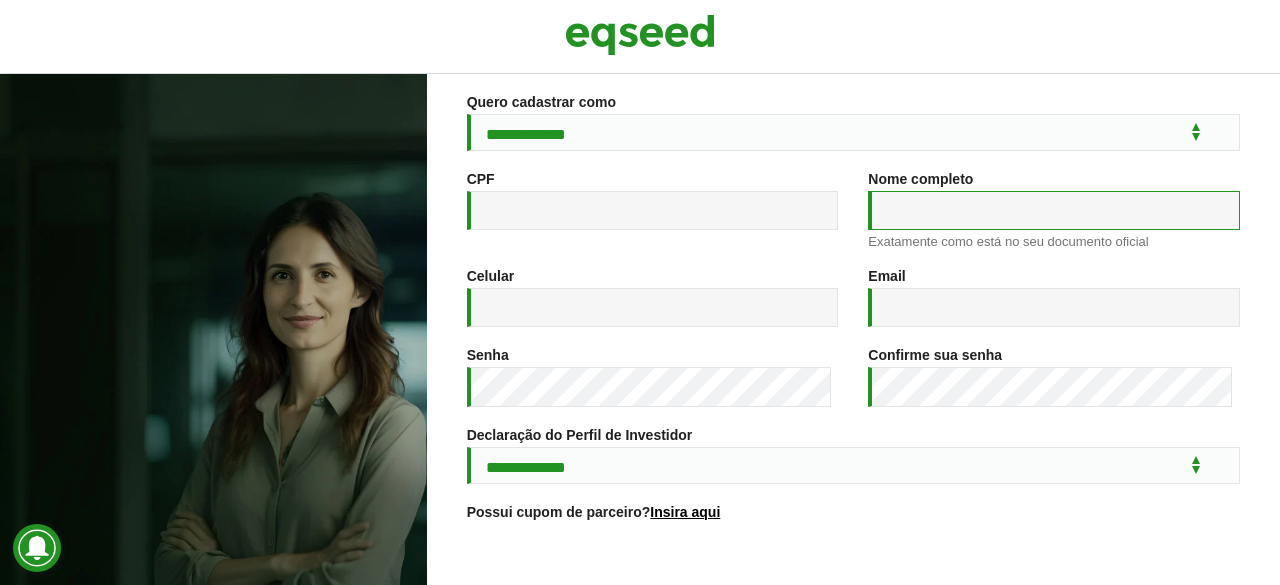 click on "Nome completo  *" at bounding box center (1054, 210) 